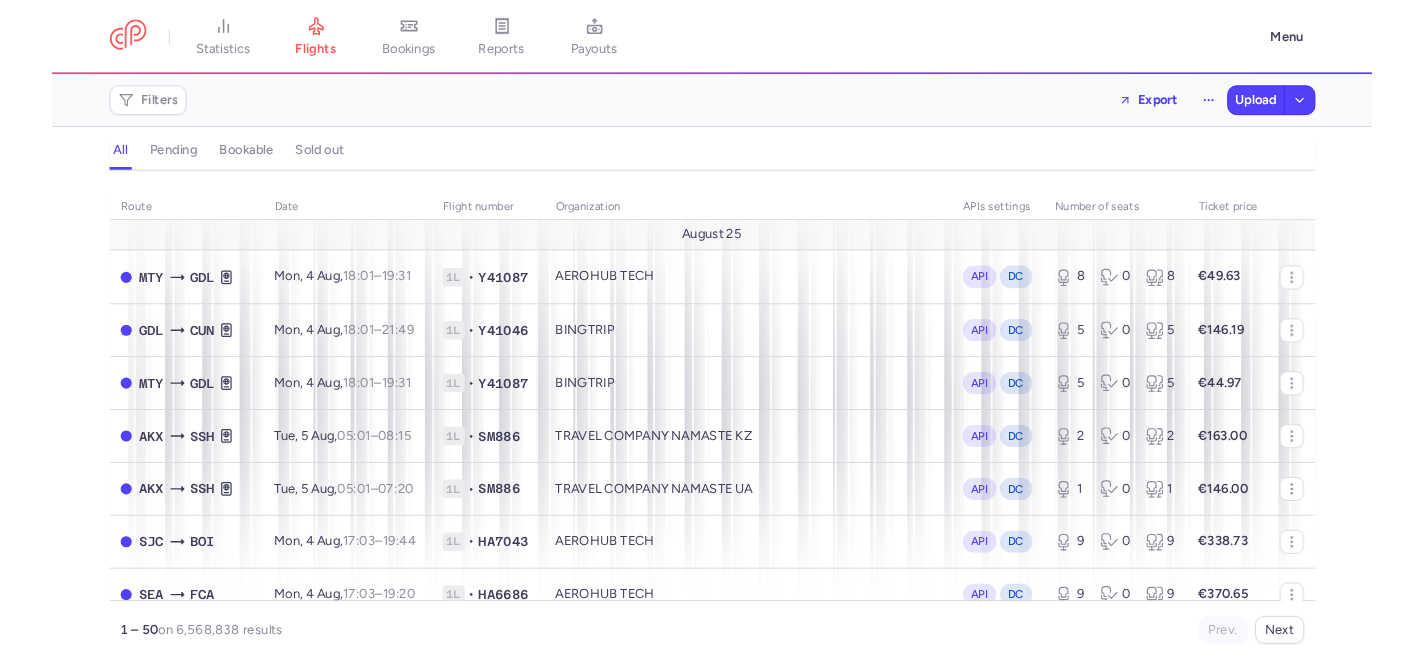 scroll, scrollTop: 0, scrollLeft: 0, axis: both 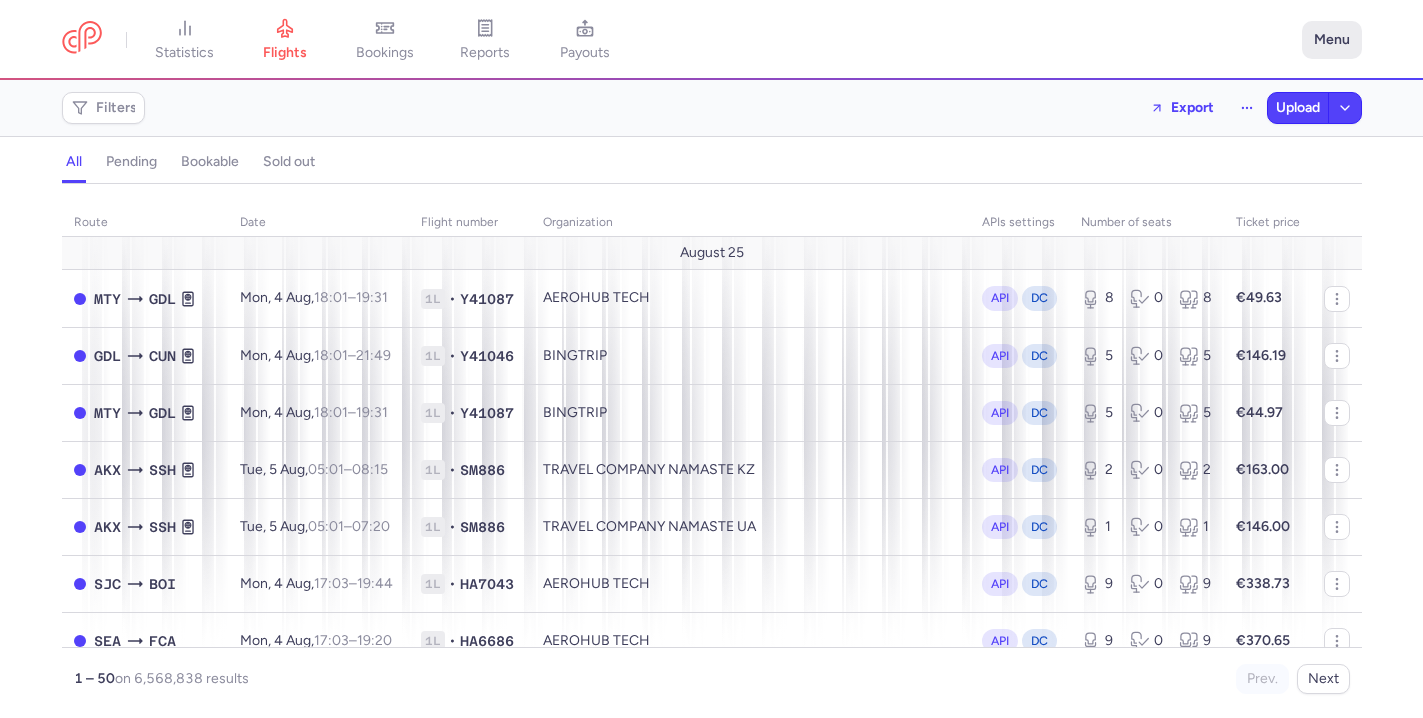 click on "Menu" at bounding box center (1332, 40) 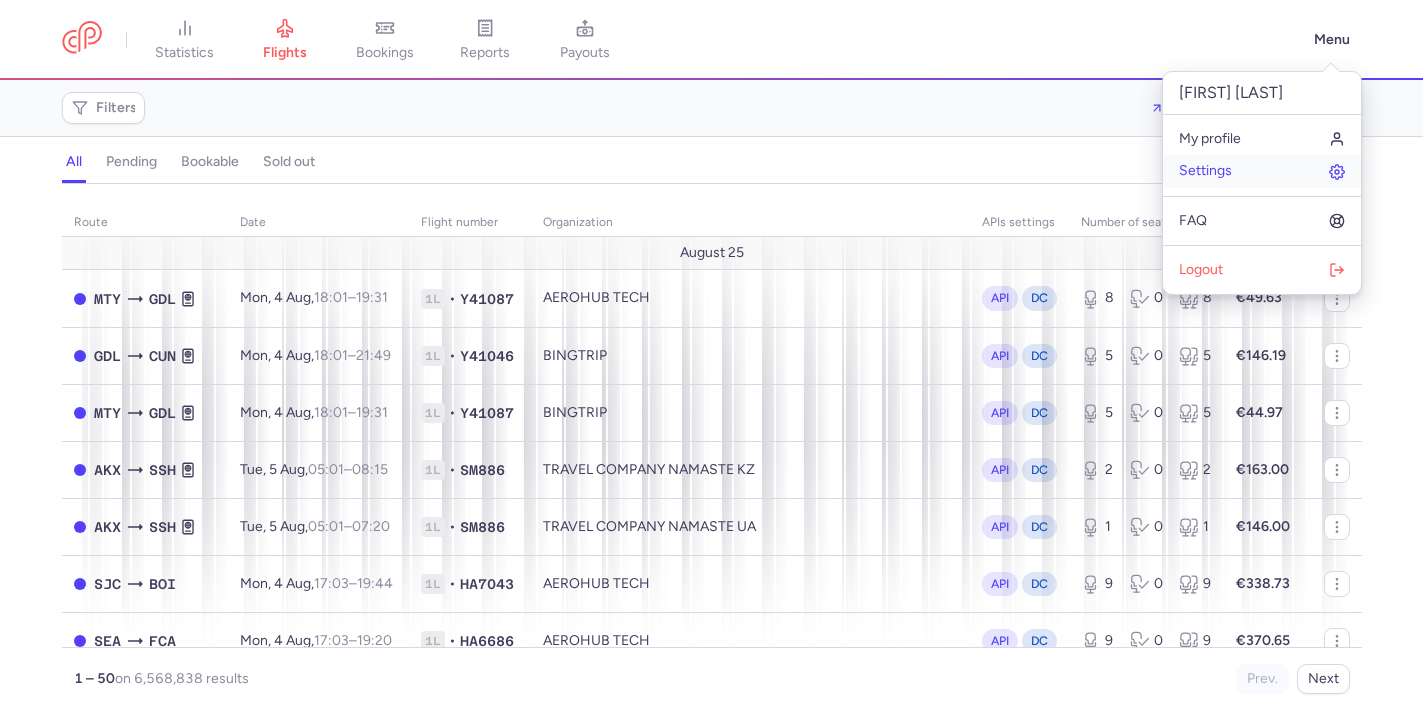 click on "Settings" at bounding box center (1262, 171) 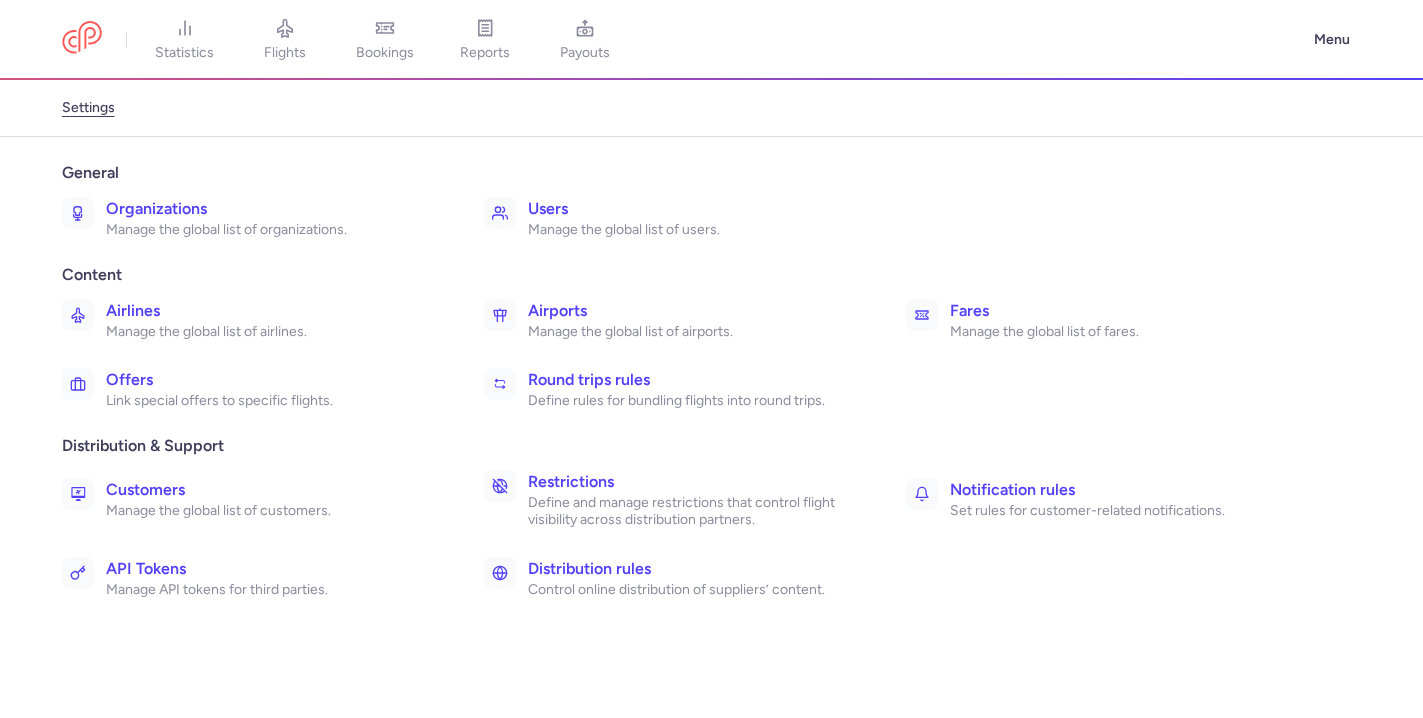 click on "Organizations Manage the global list of organizations." at bounding box center (259, 218) 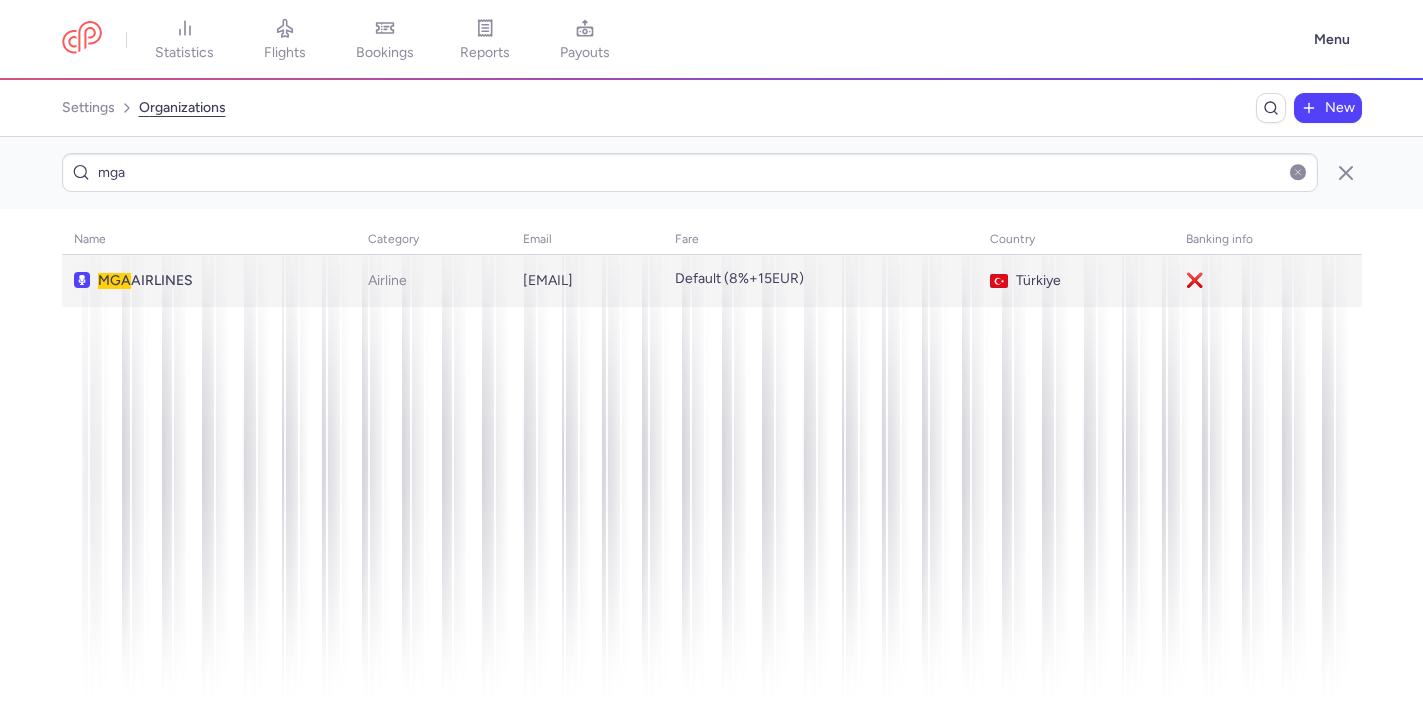 type on "mga" 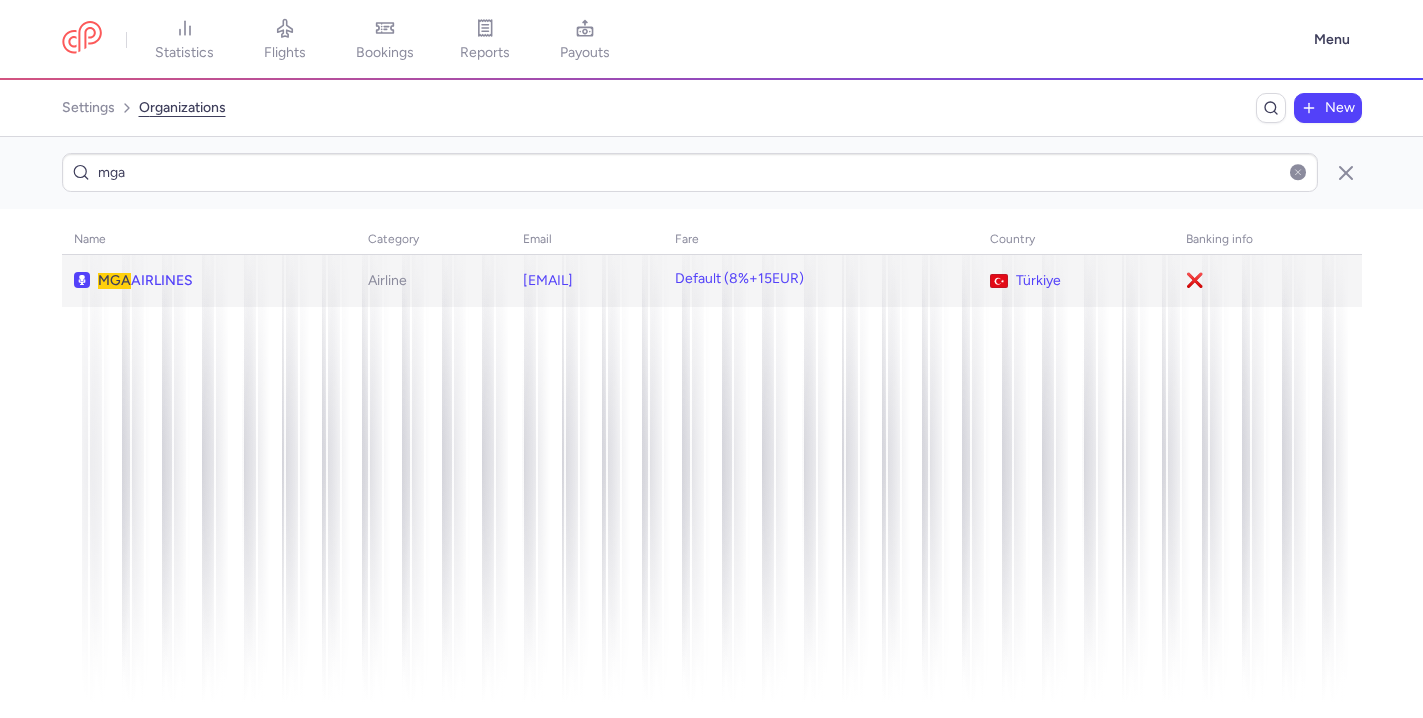click on "MGA  AIRLINES" at bounding box center (210, 281) 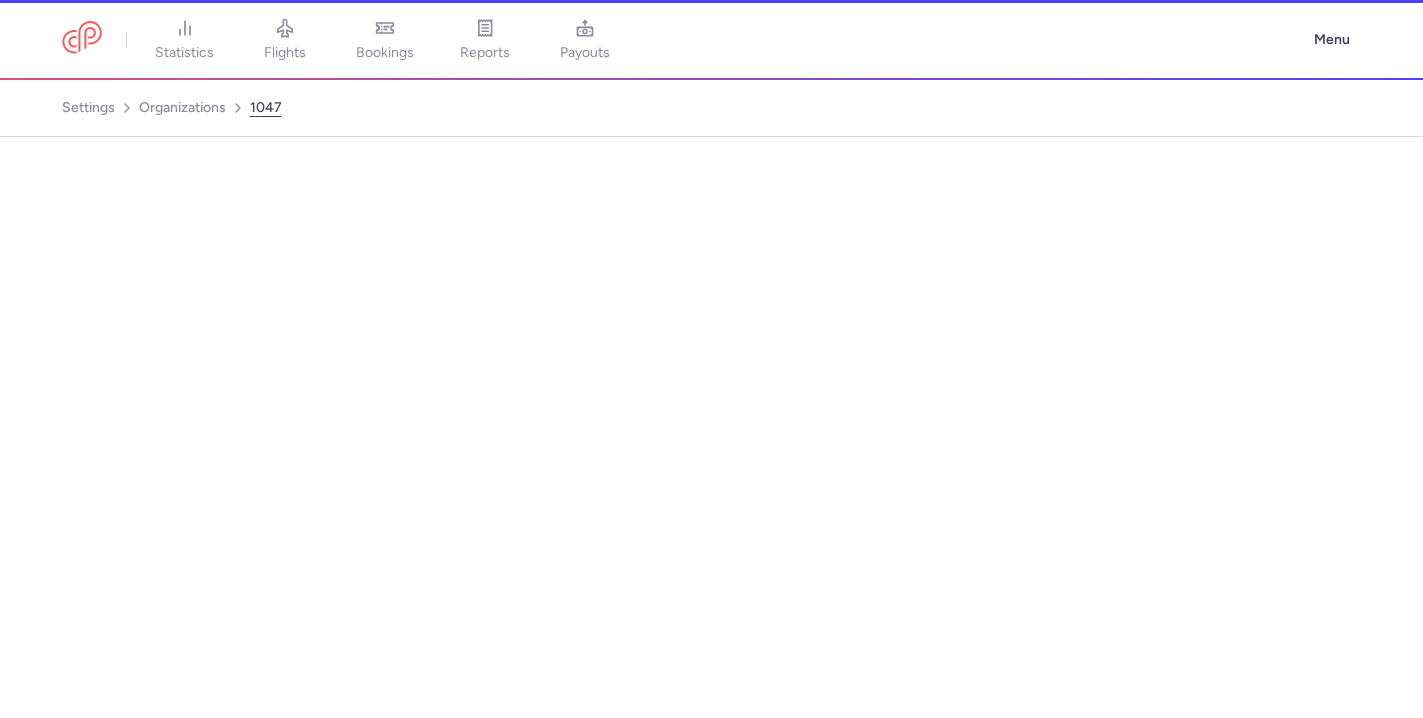 select on "AIRLINE" 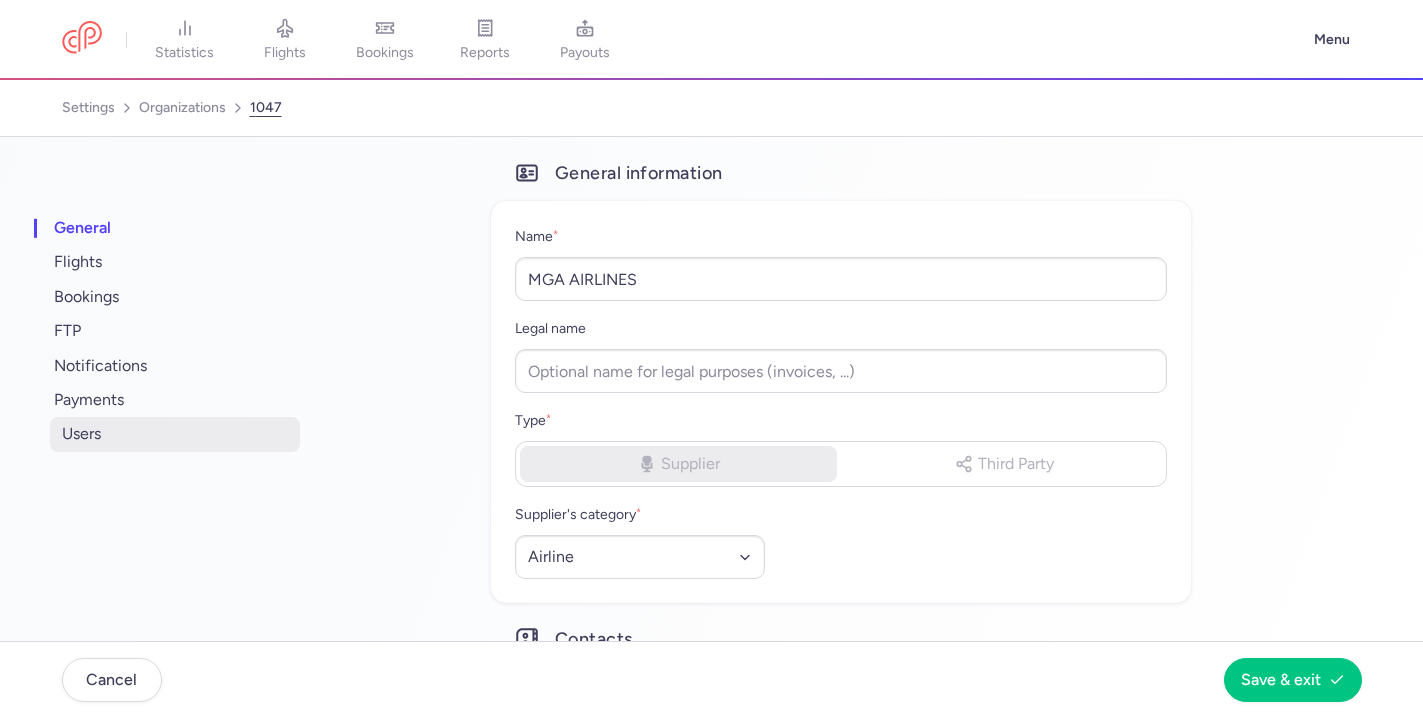 click on "users" at bounding box center [175, 434] 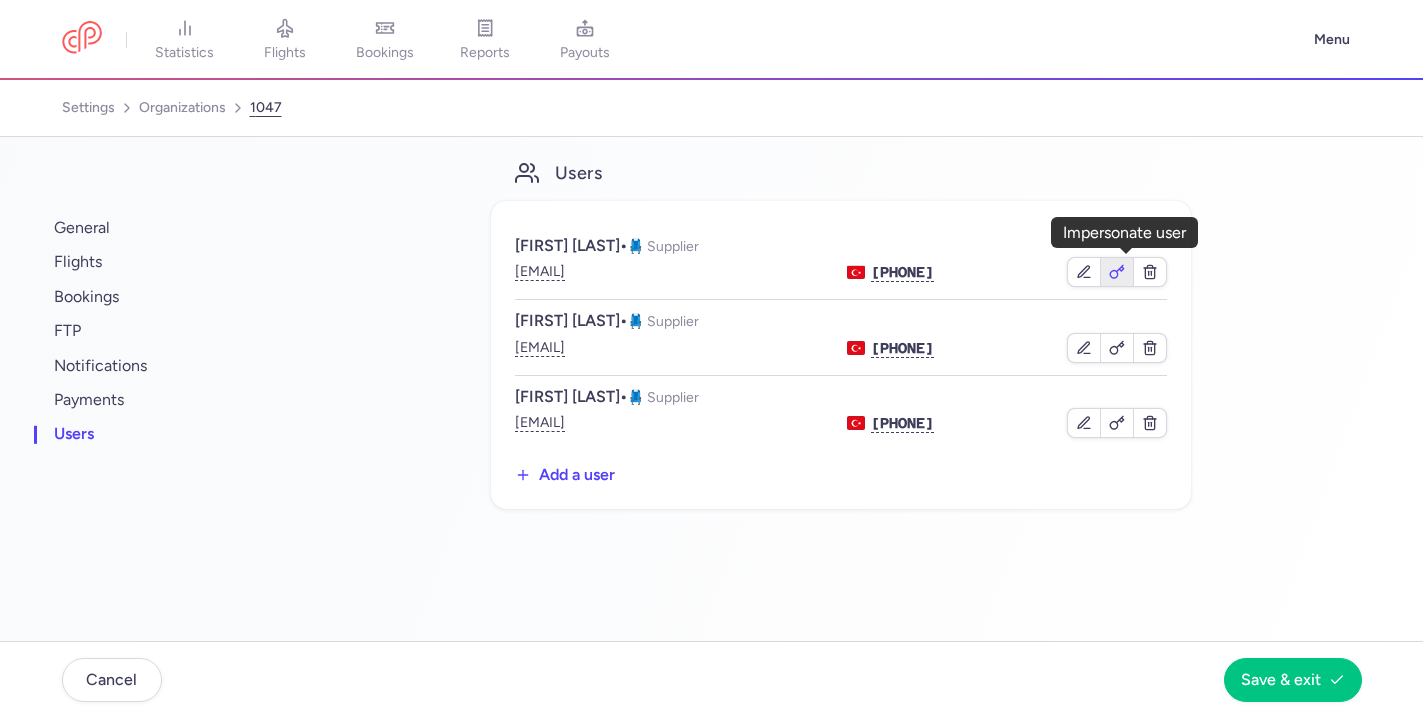 click 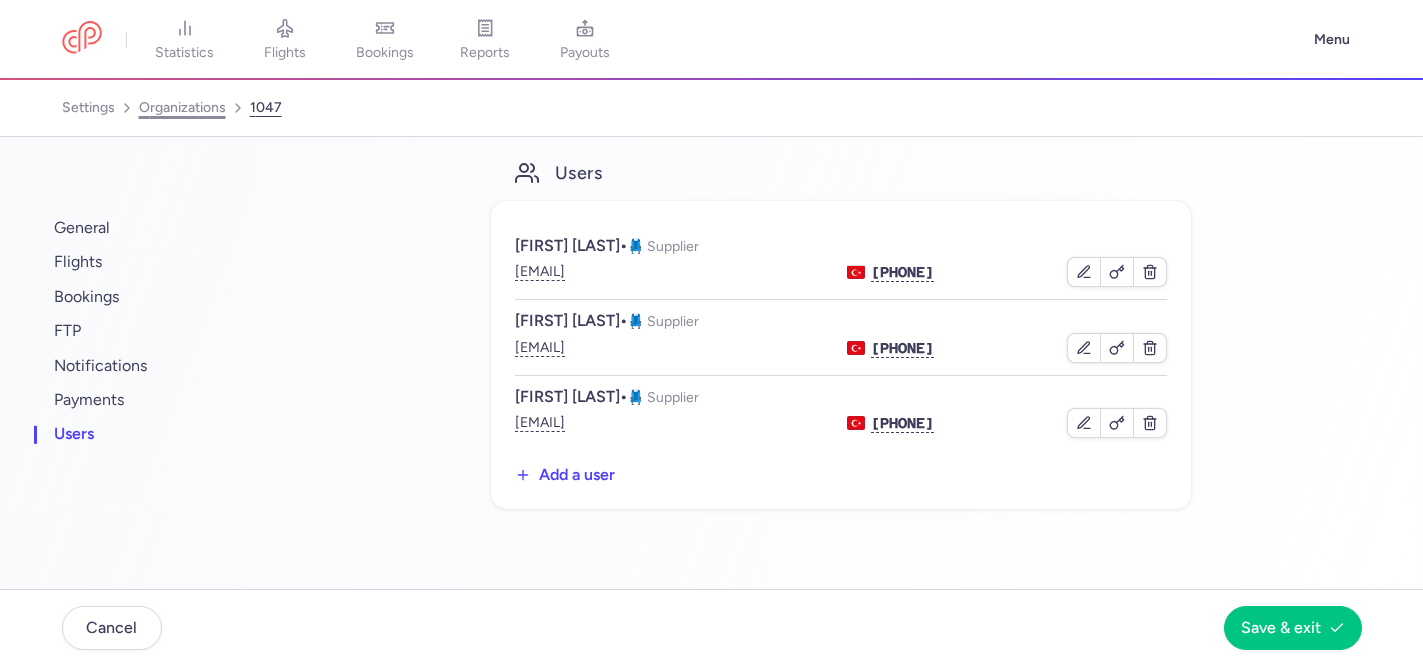 click on "organizations" at bounding box center (182, 108) 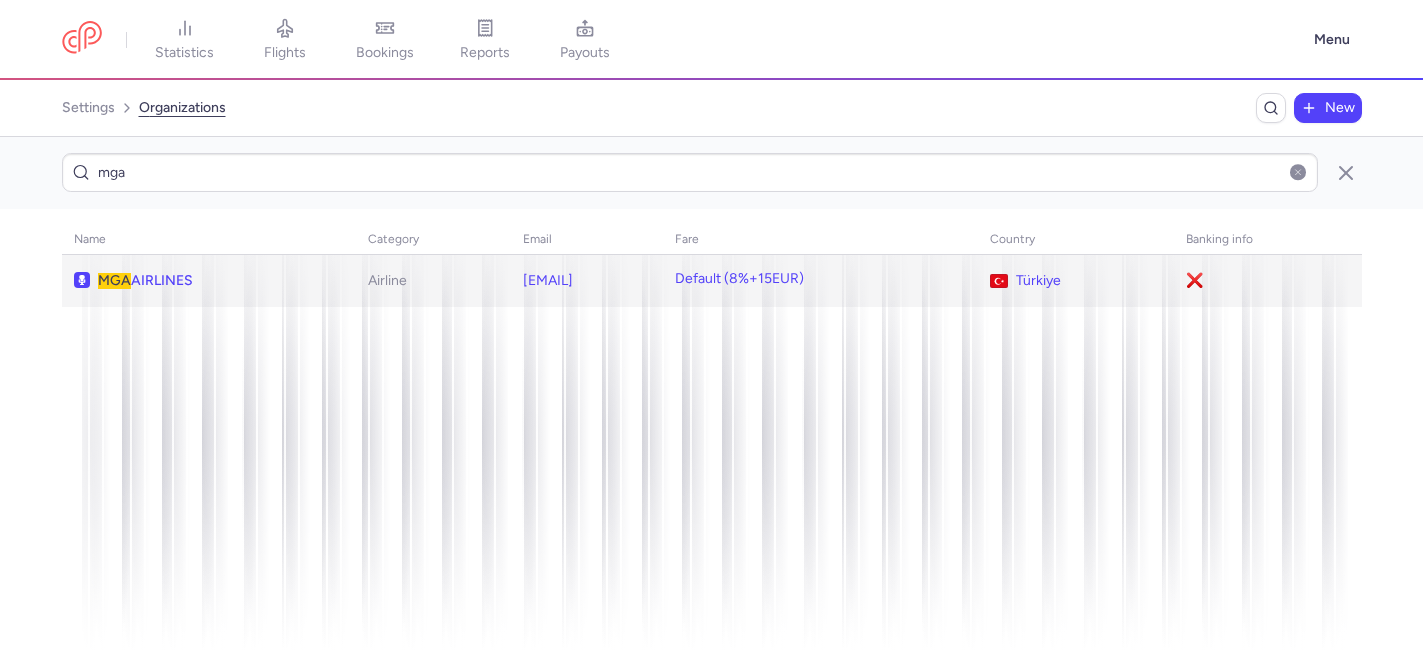 click on "MGA  AIRLINES" at bounding box center [210, 281] 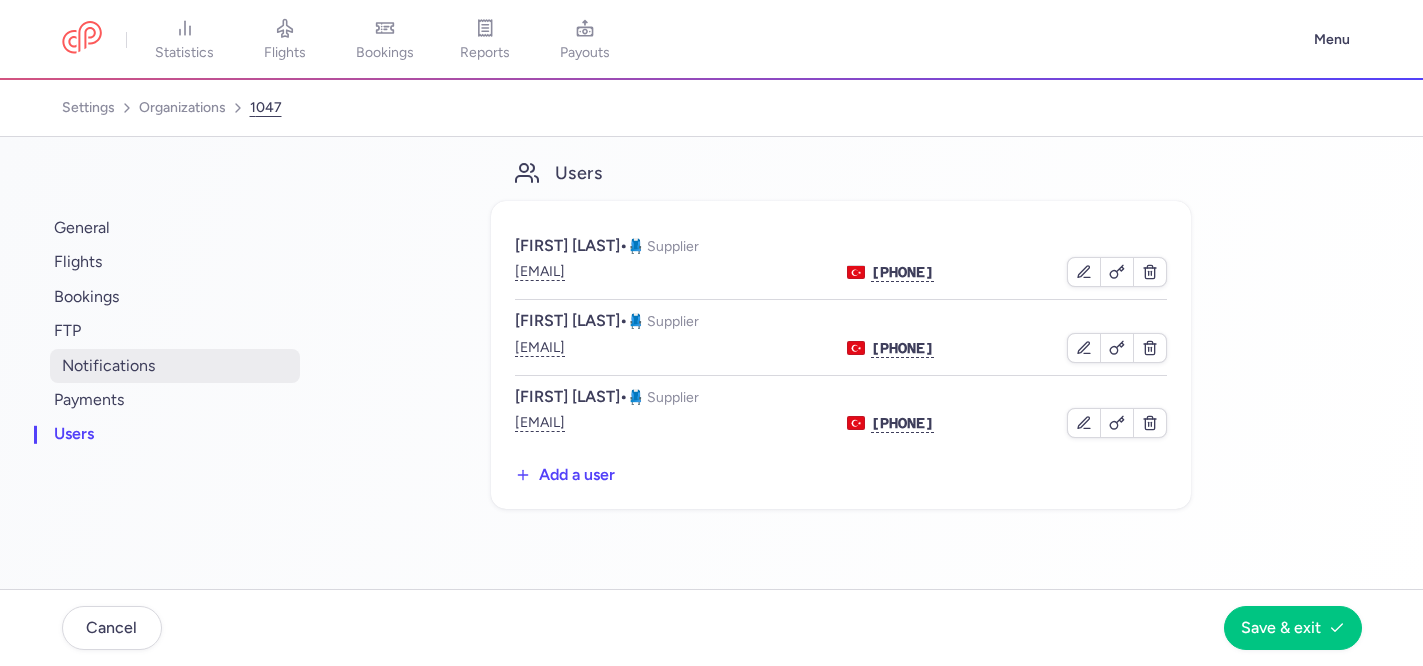 click on "notifications" at bounding box center [175, 366] 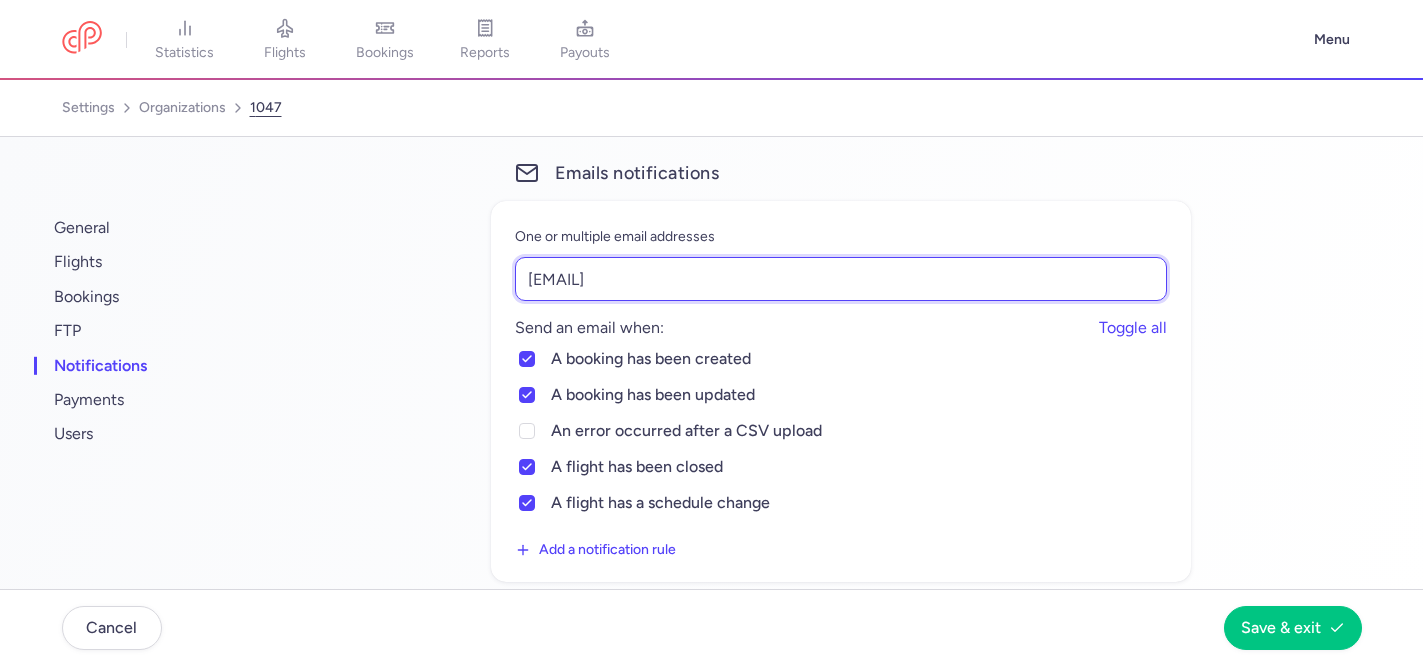 click on "[EMAIL]" at bounding box center (841, 279) 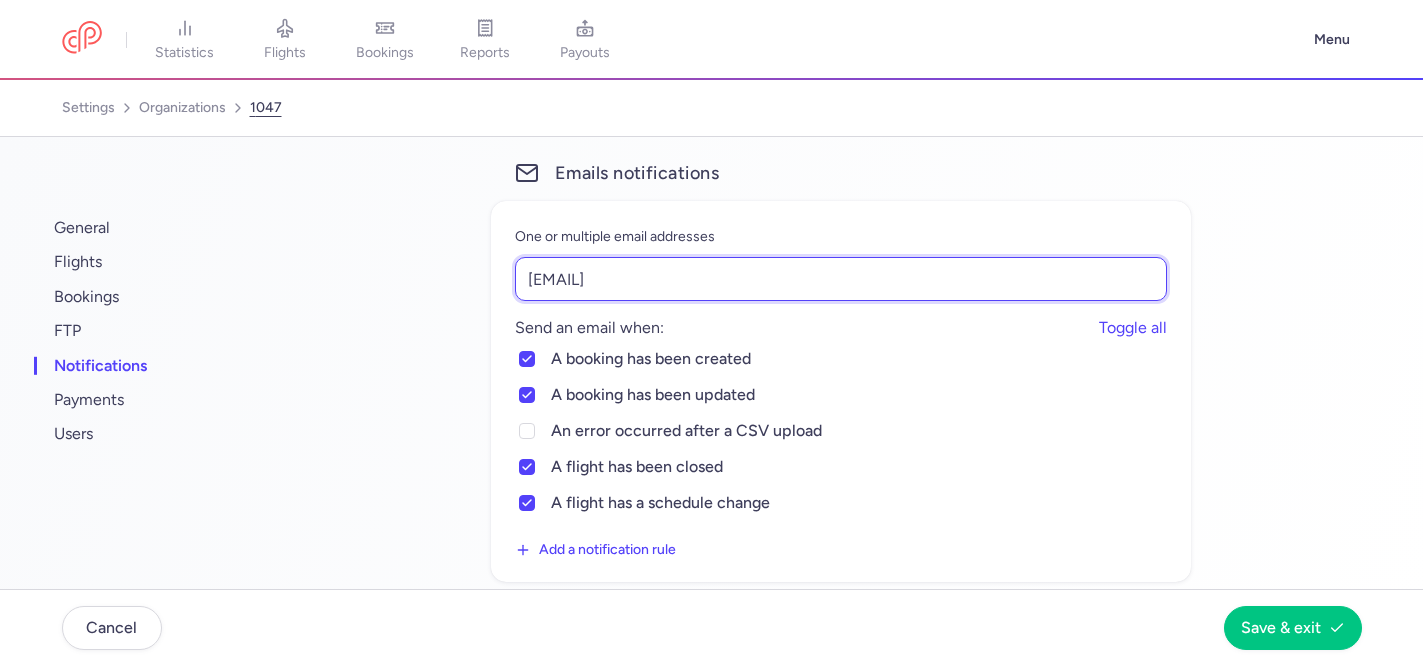 paste on "[EMAIL]" 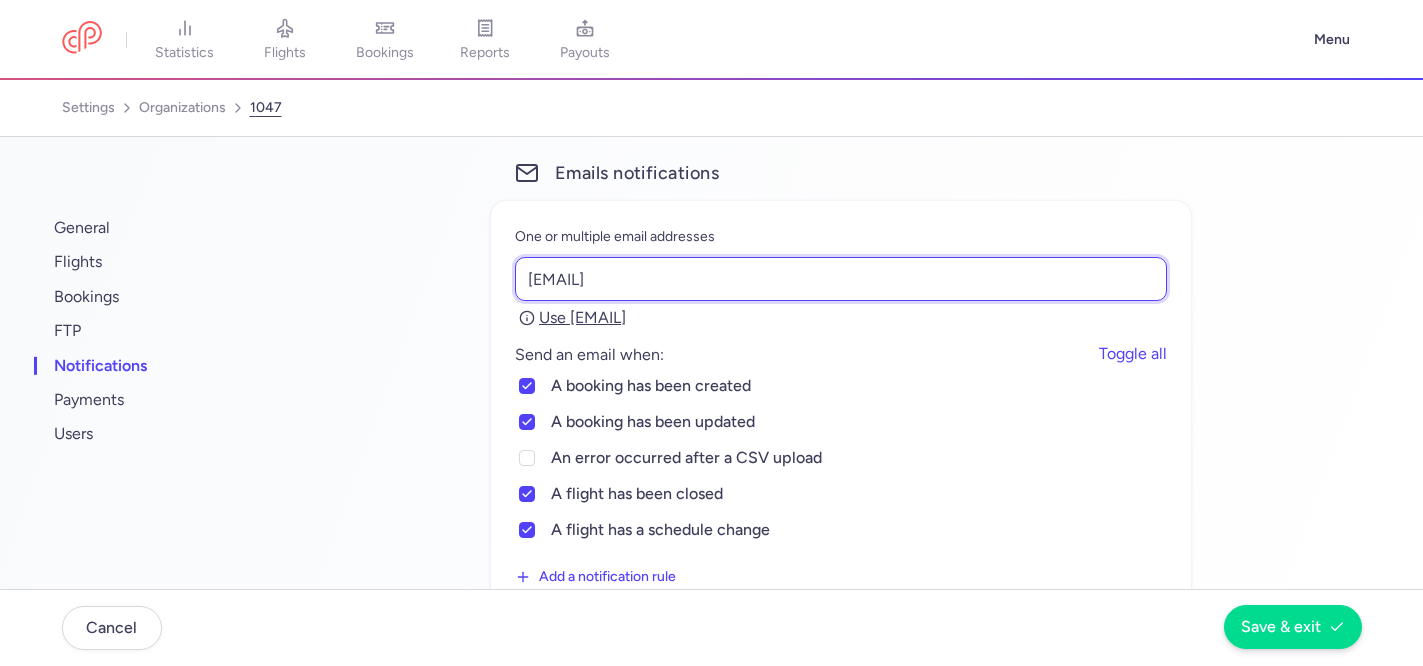 type on "[EMAIL]" 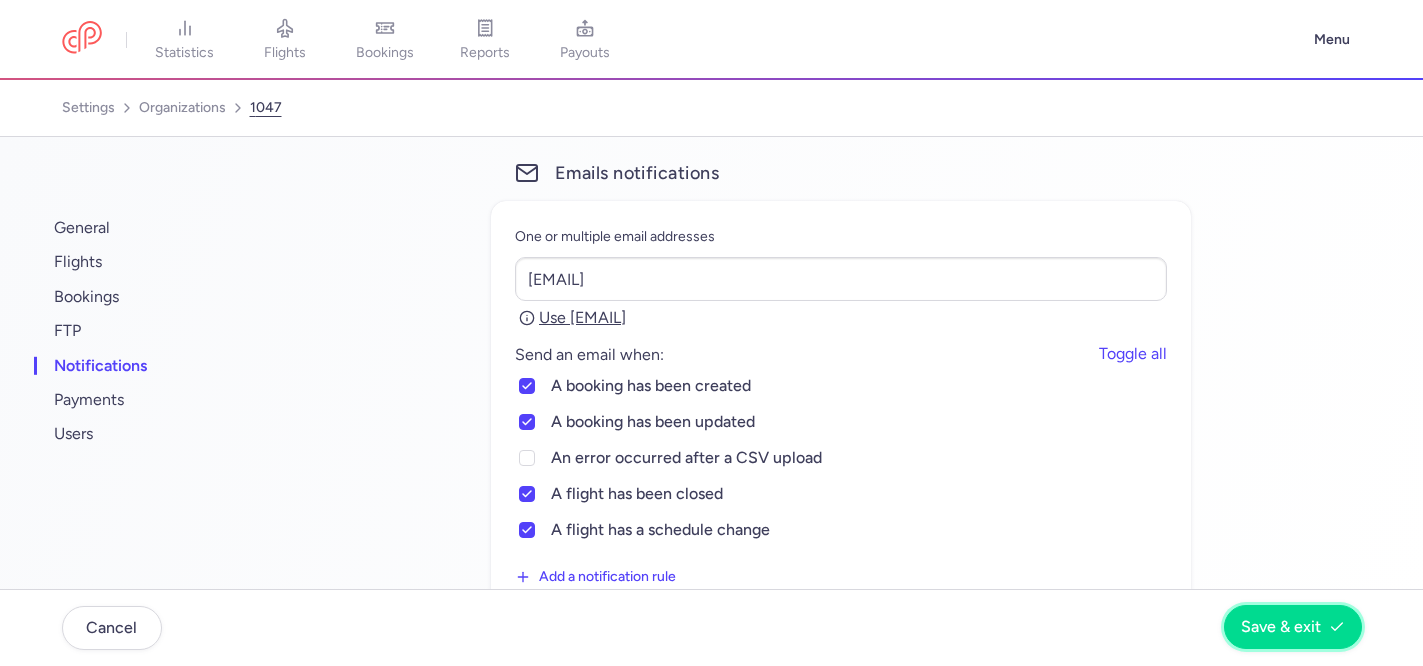 click on "Save & exit" at bounding box center (1281, 627) 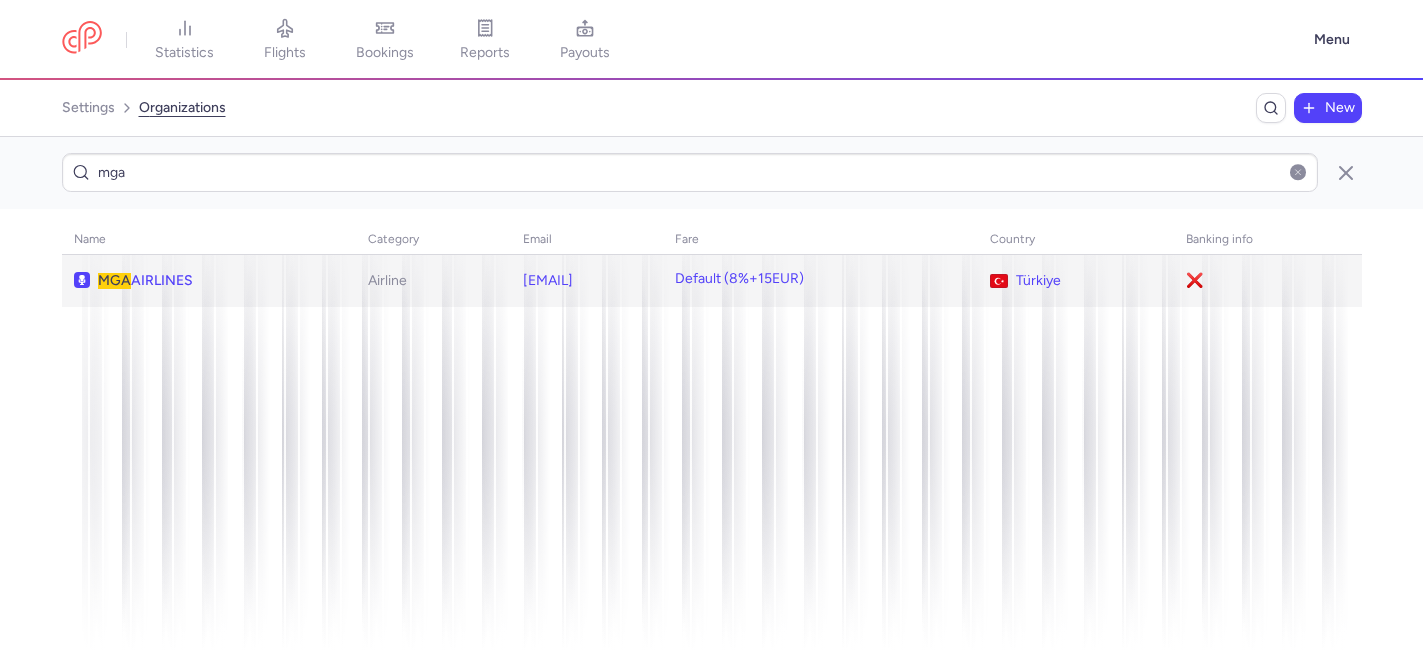 click on "[EMAIL]" 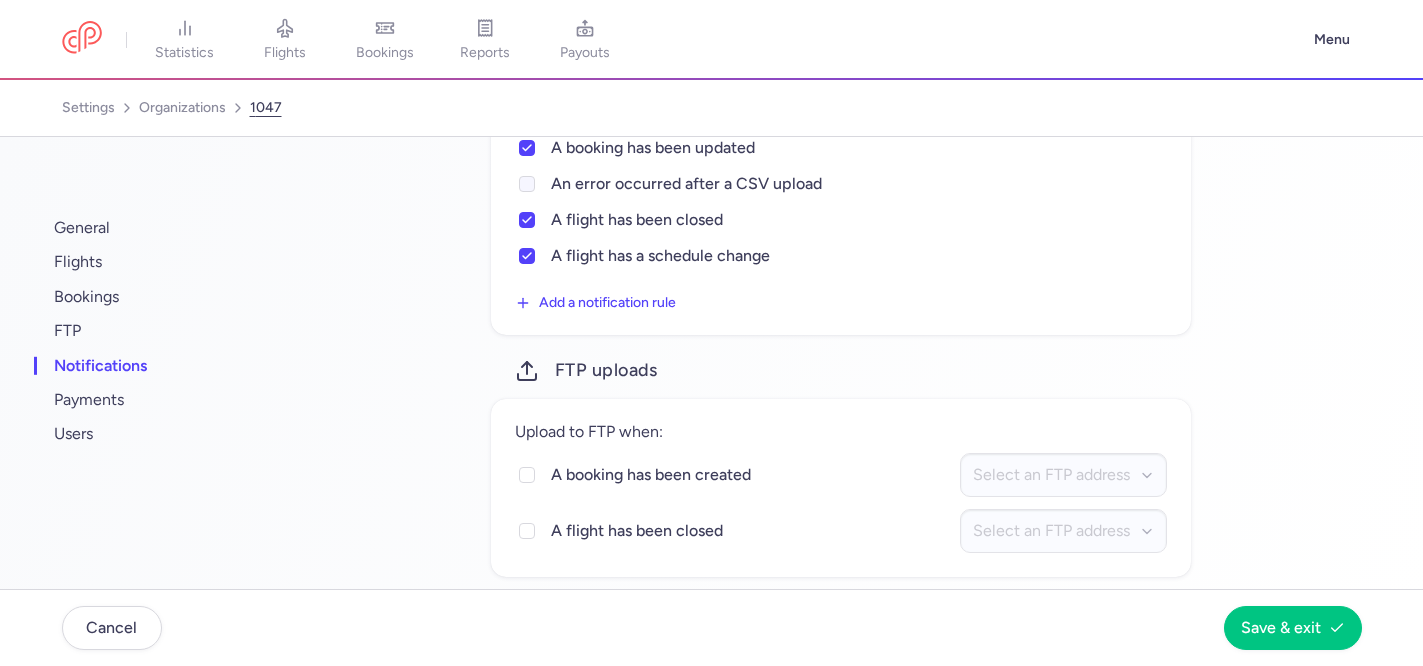 scroll, scrollTop: 285, scrollLeft: 0, axis: vertical 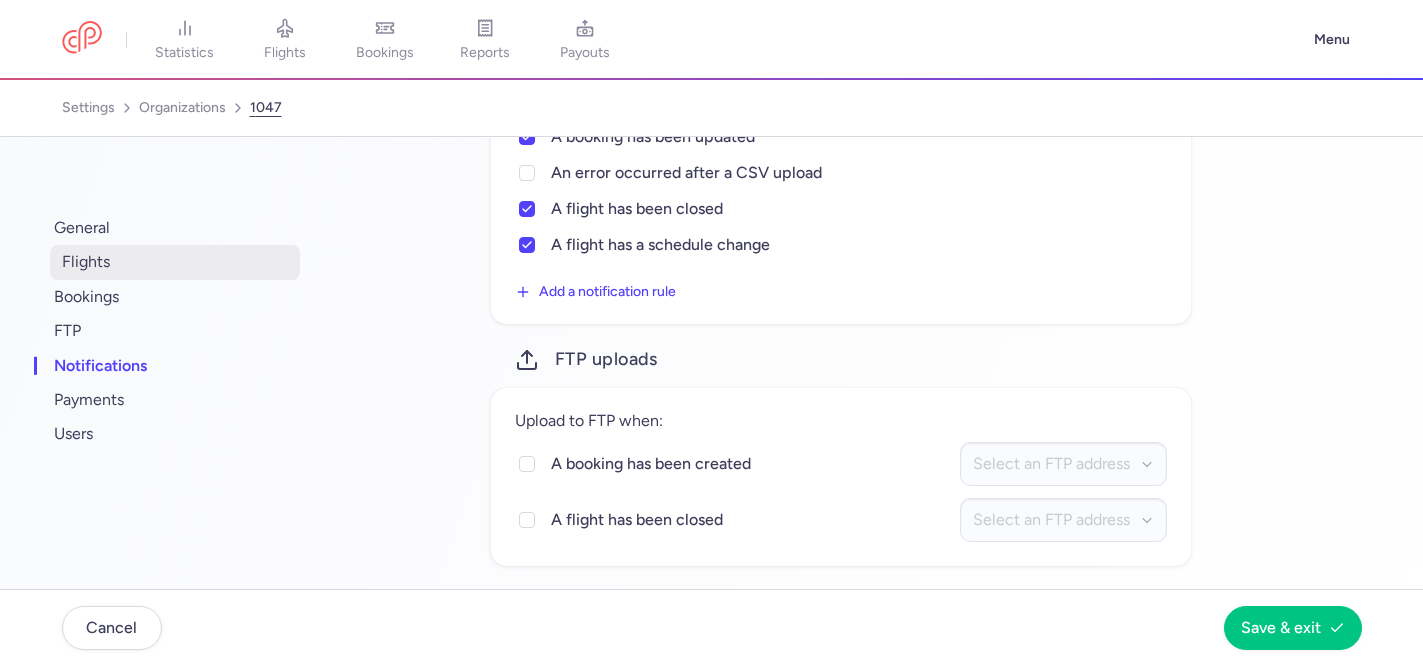 click on "flights" at bounding box center (175, 262) 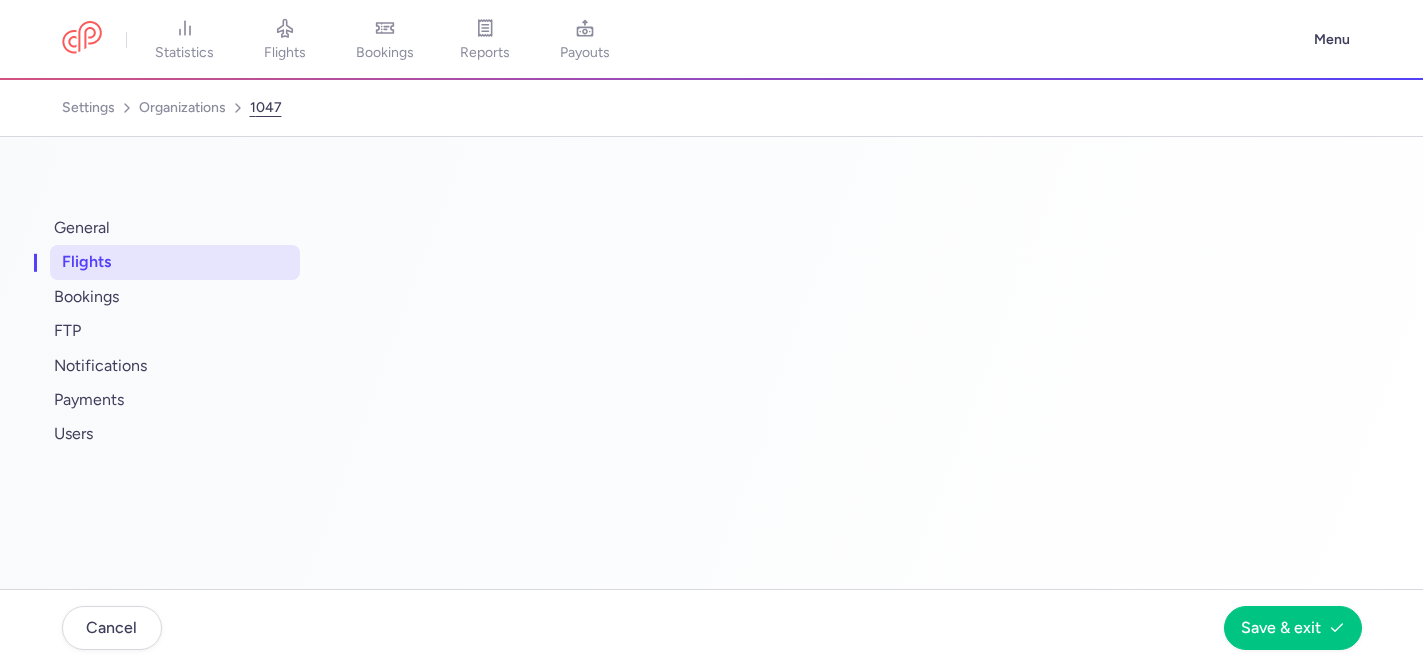 select on "days" 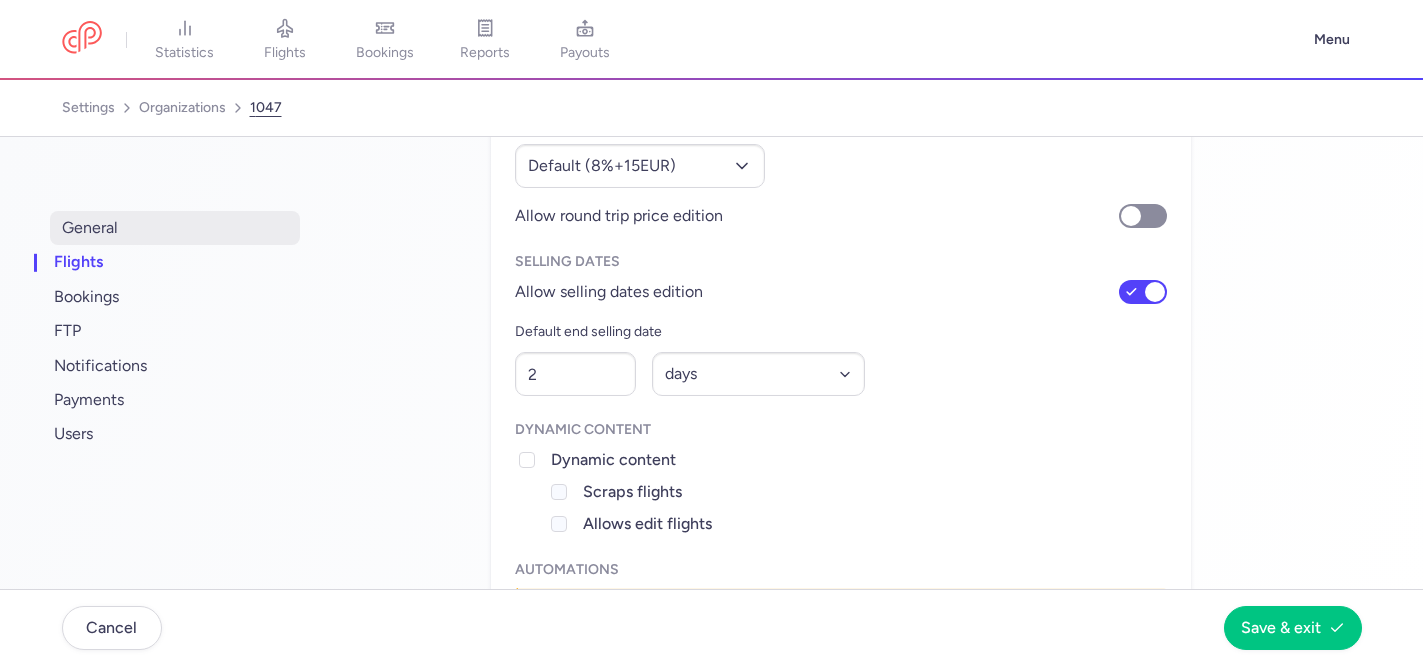 click on "general" at bounding box center [175, 228] 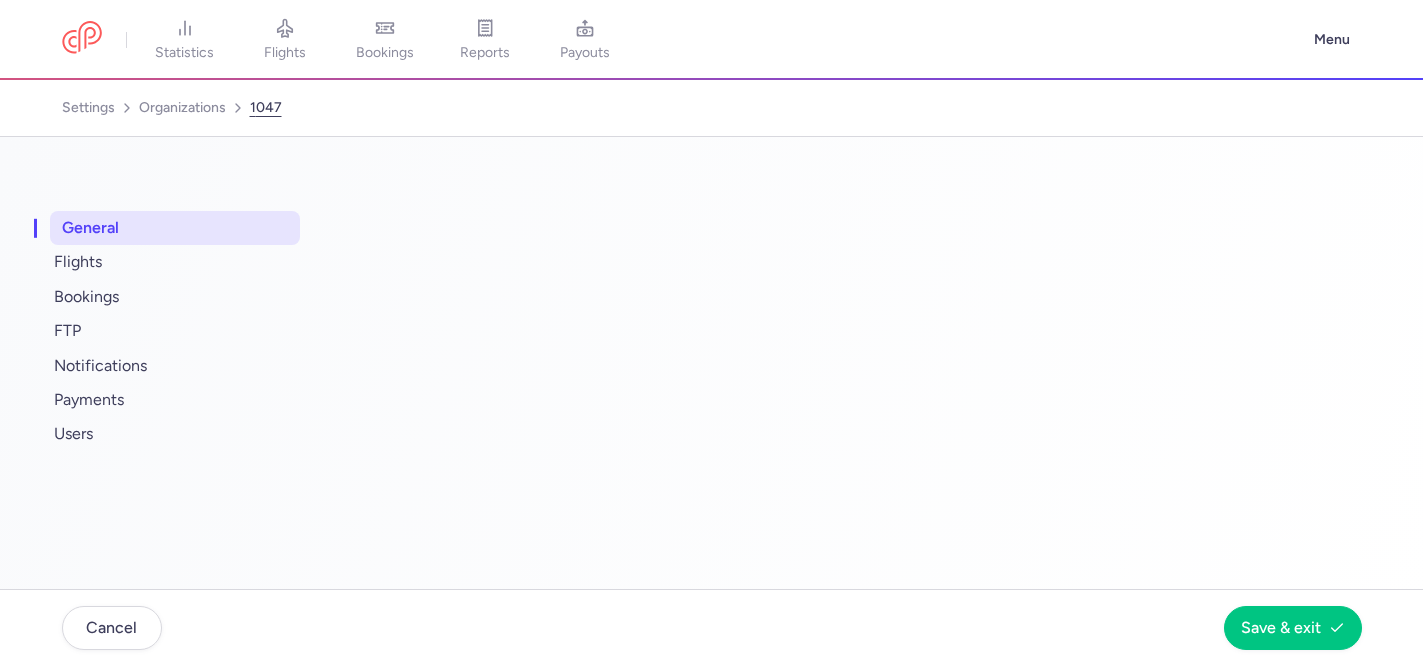 select on "AIRLINE" 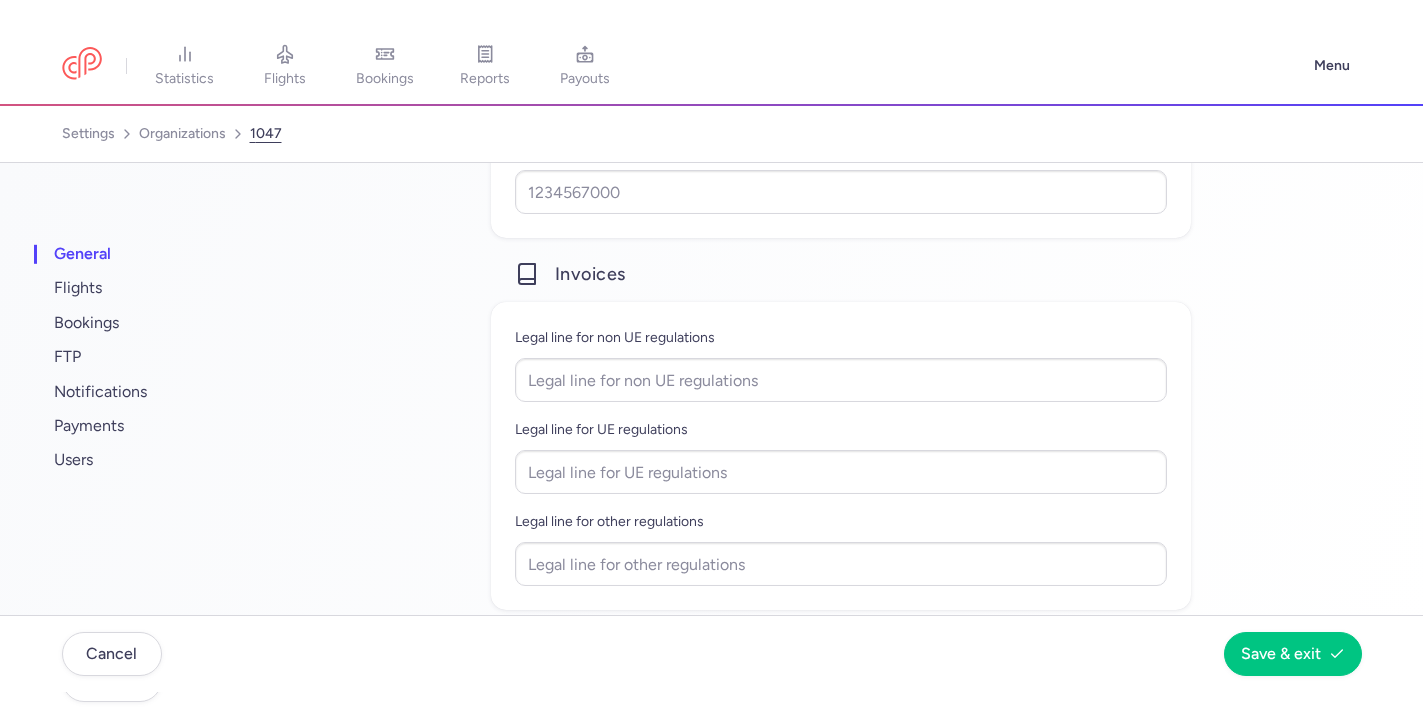scroll, scrollTop: 1840, scrollLeft: 0, axis: vertical 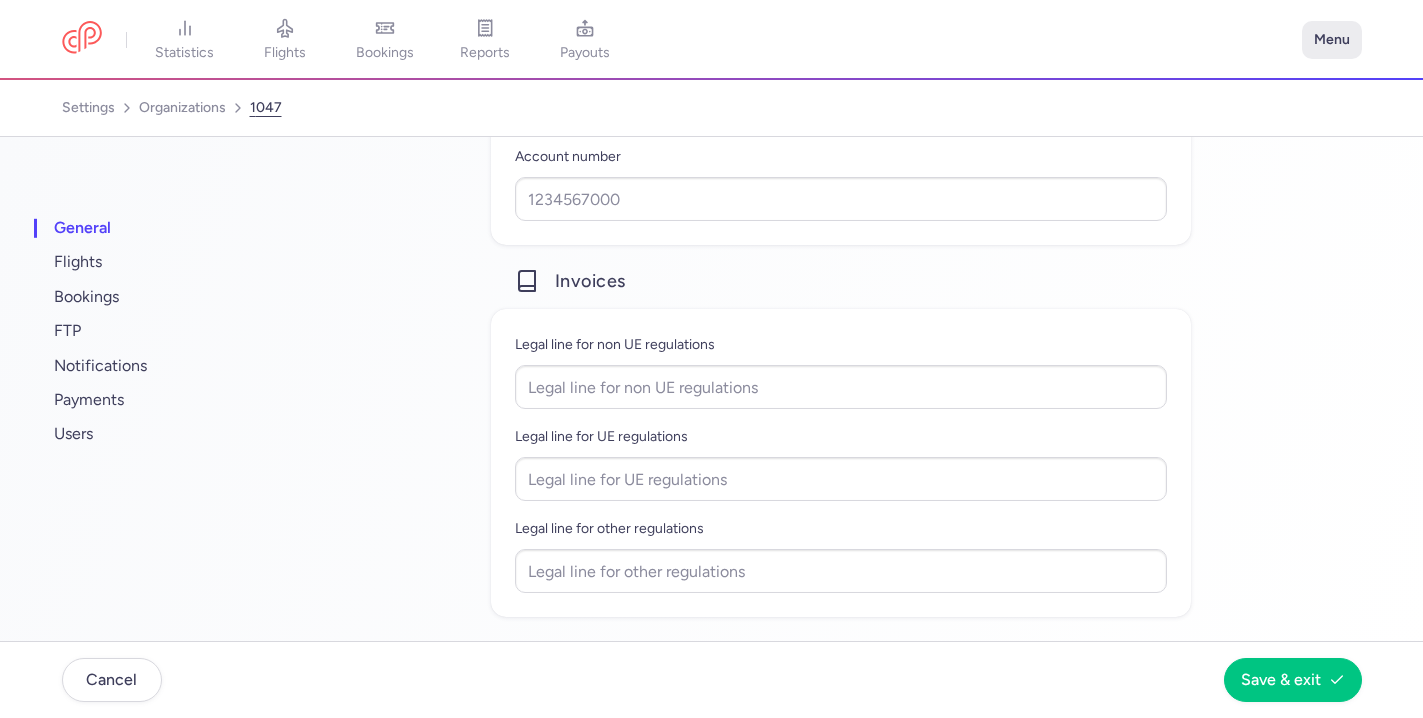 click on "Menu" at bounding box center [1332, 40] 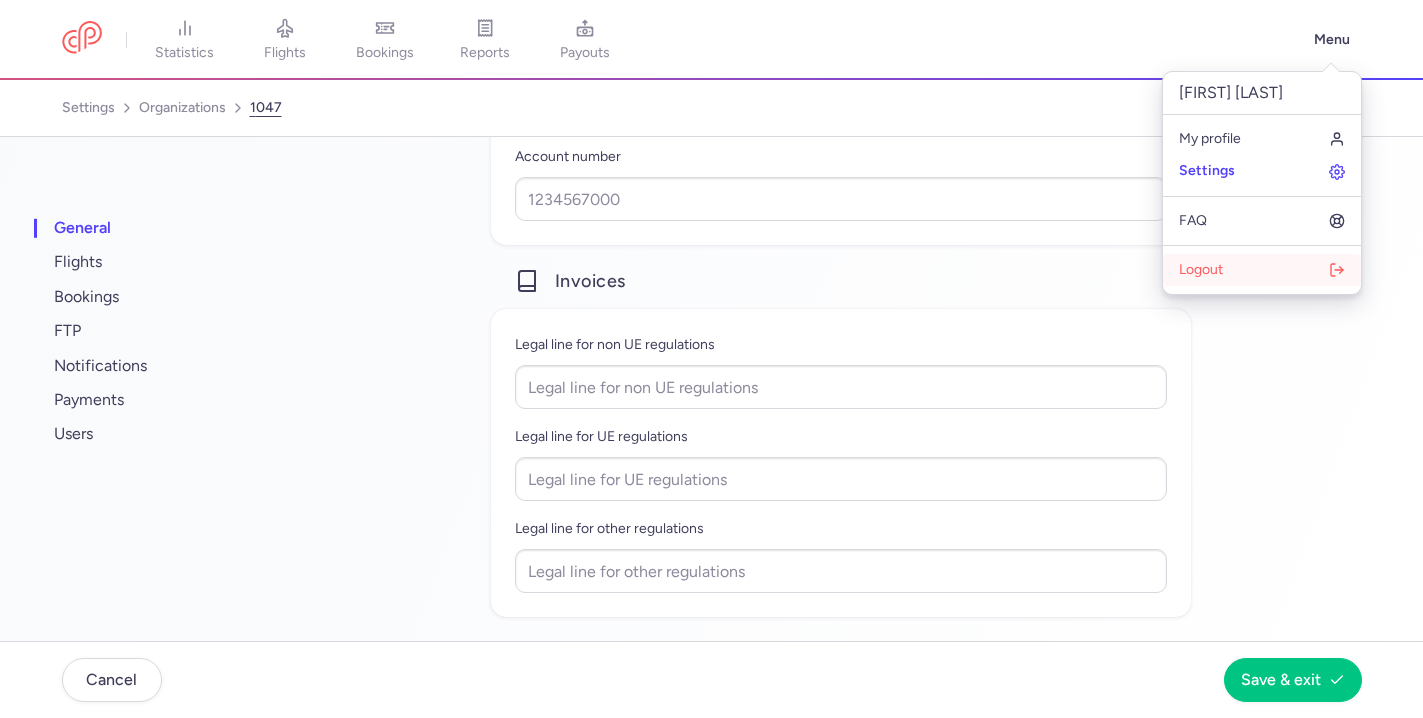 click on "Logout" at bounding box center (1201, 270) 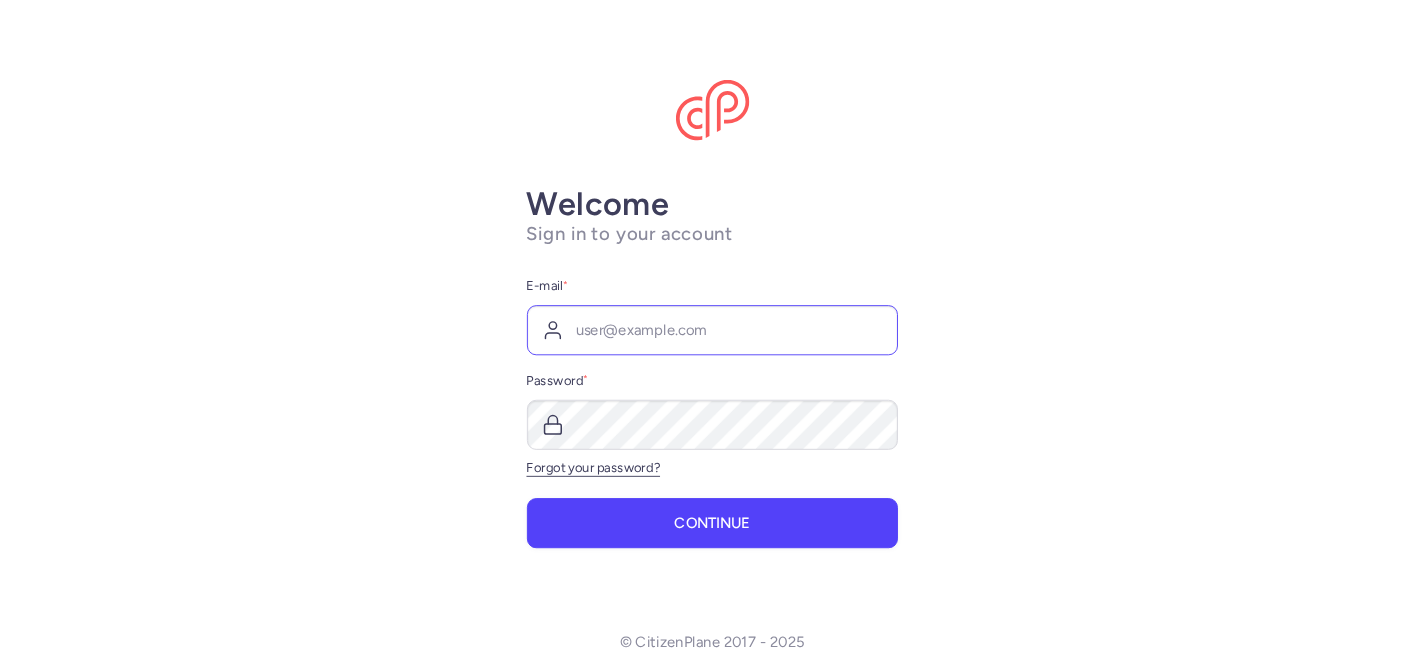 scroll, scrollTop: 0, scrollLeft: 0, axis: both 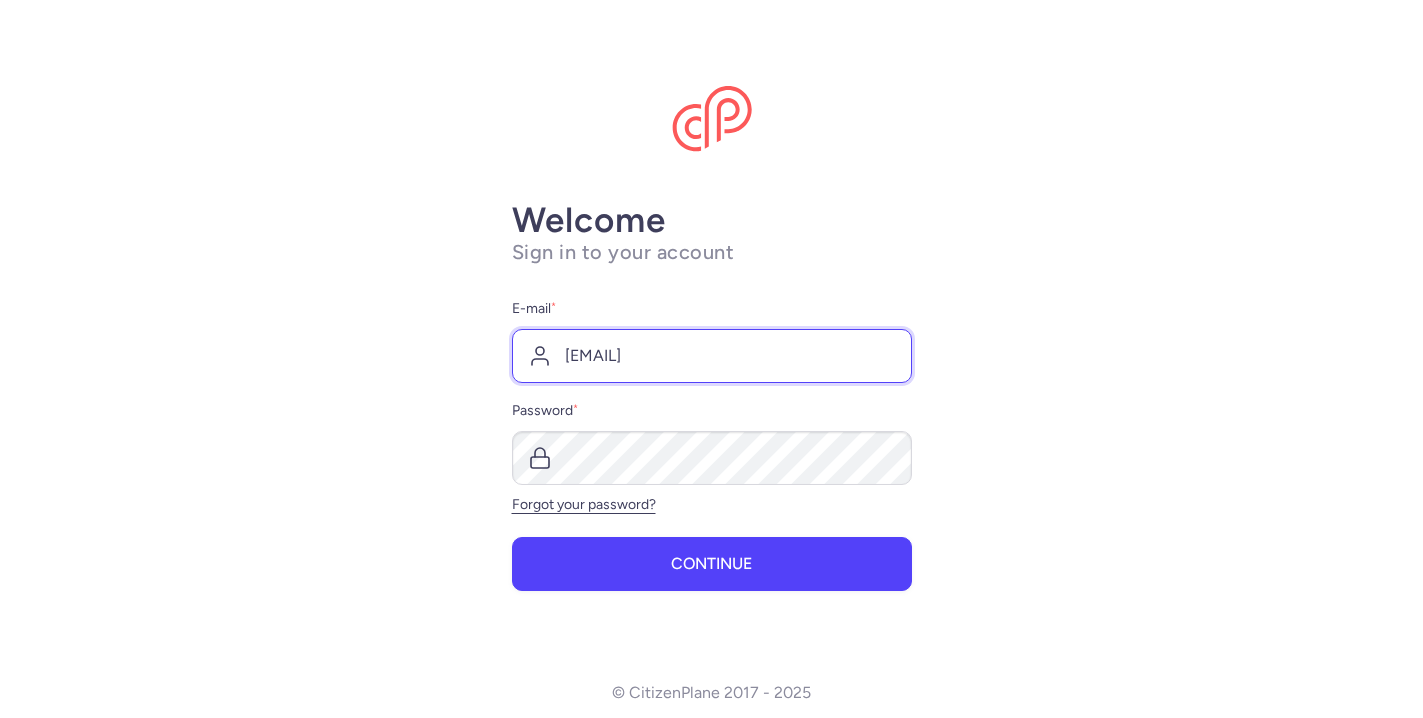 click on "[EMAIL]" at bounding box center (712, 356) 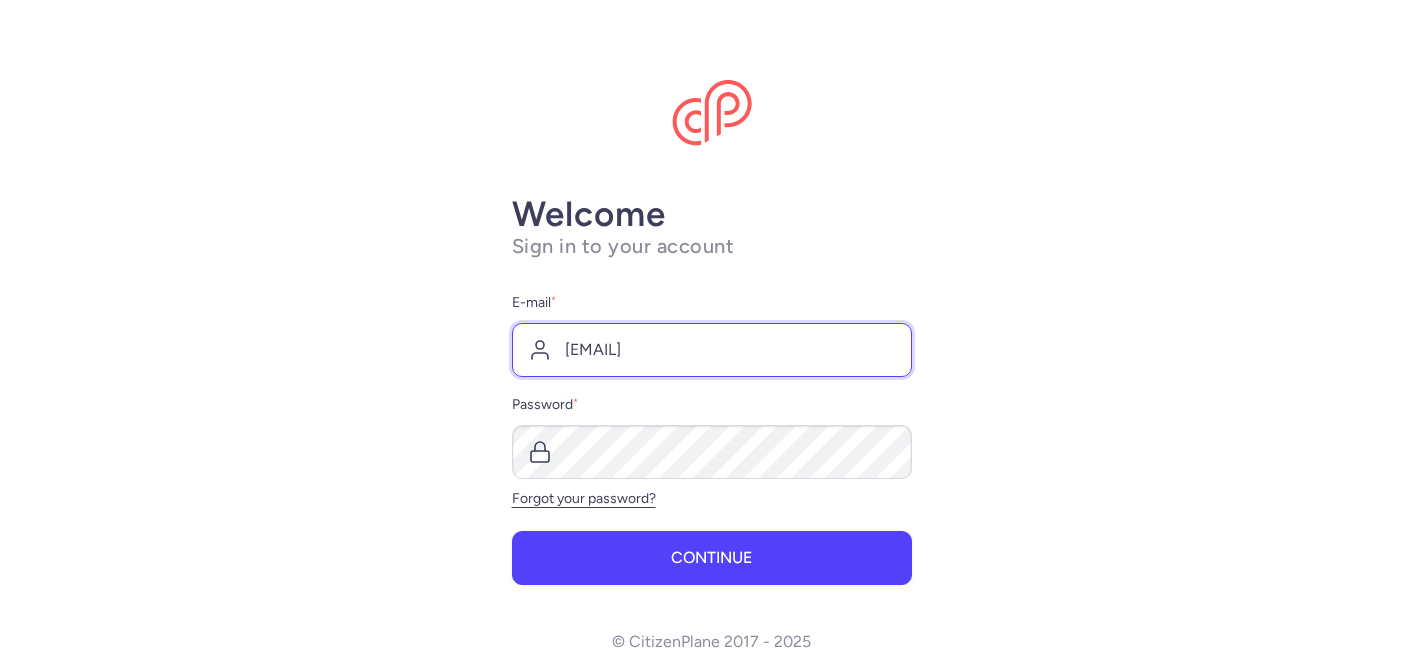click on "demo@citizenplane.com" at bounding box center (712, 350) 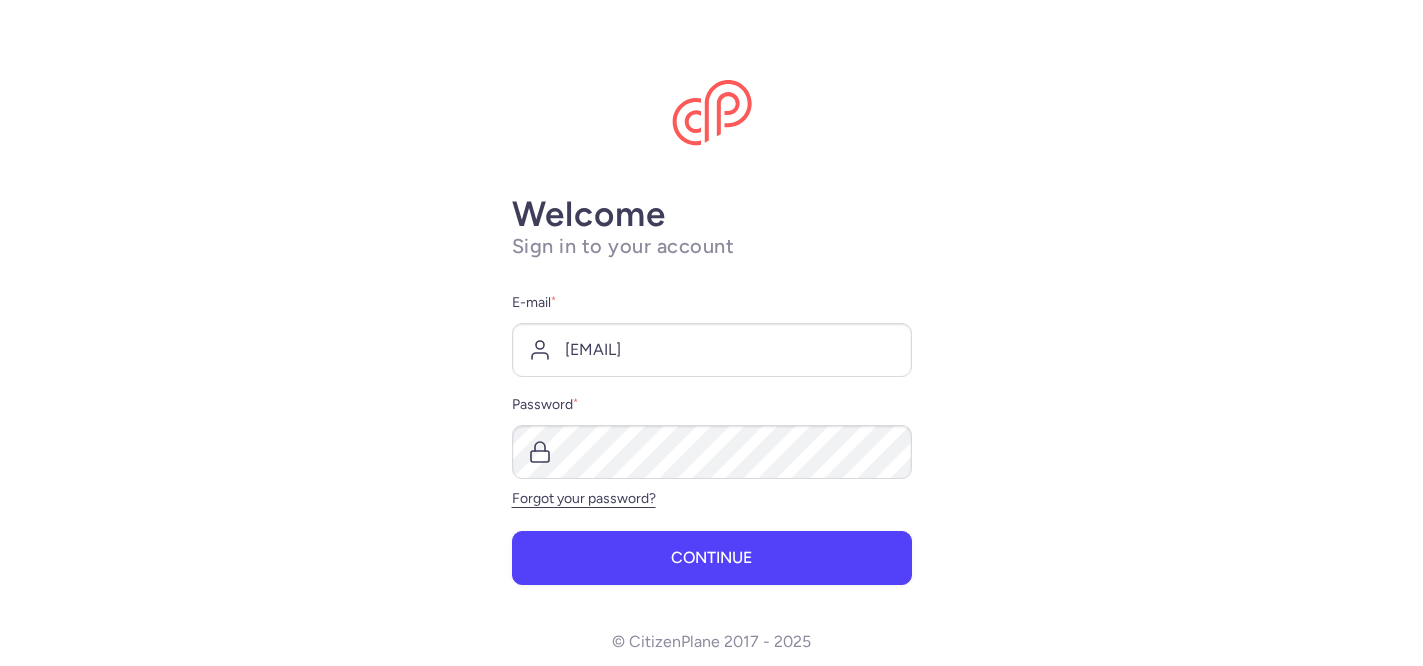 click on "Sign in to your account" at bounding box center [712, 246] 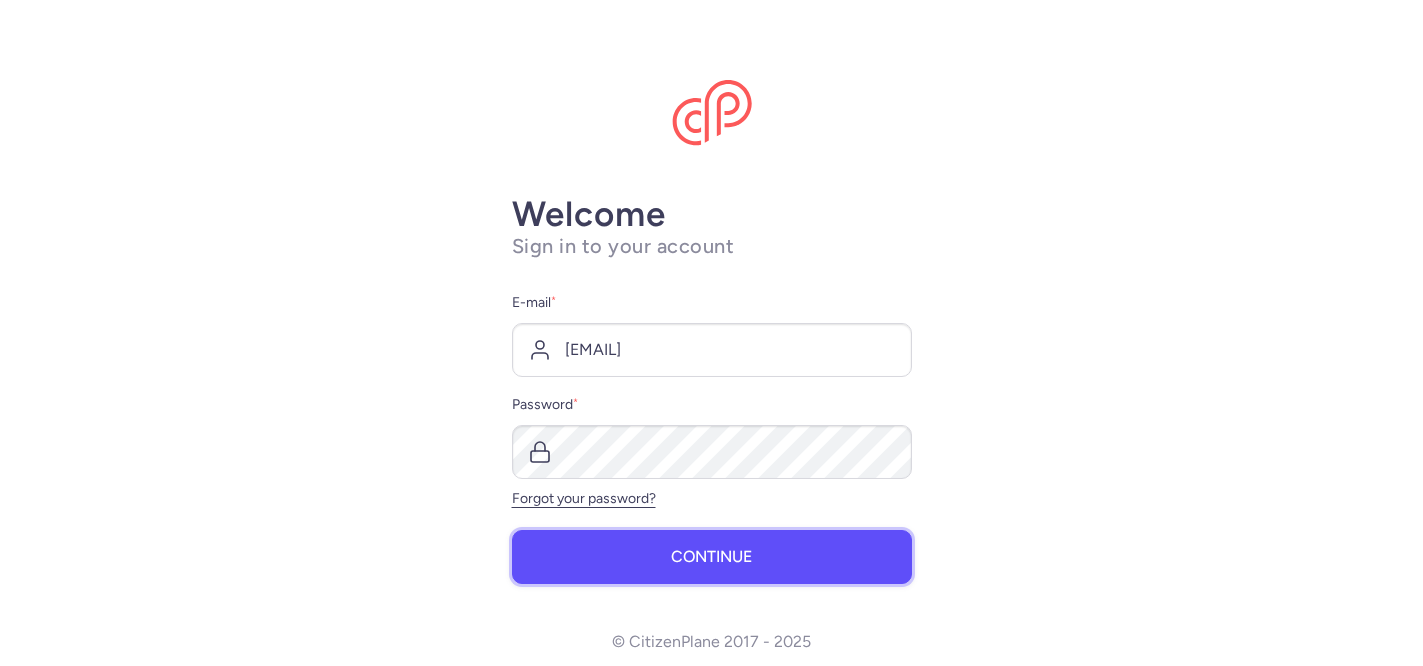 click on "Continue" at bounding box center (712, 557) 